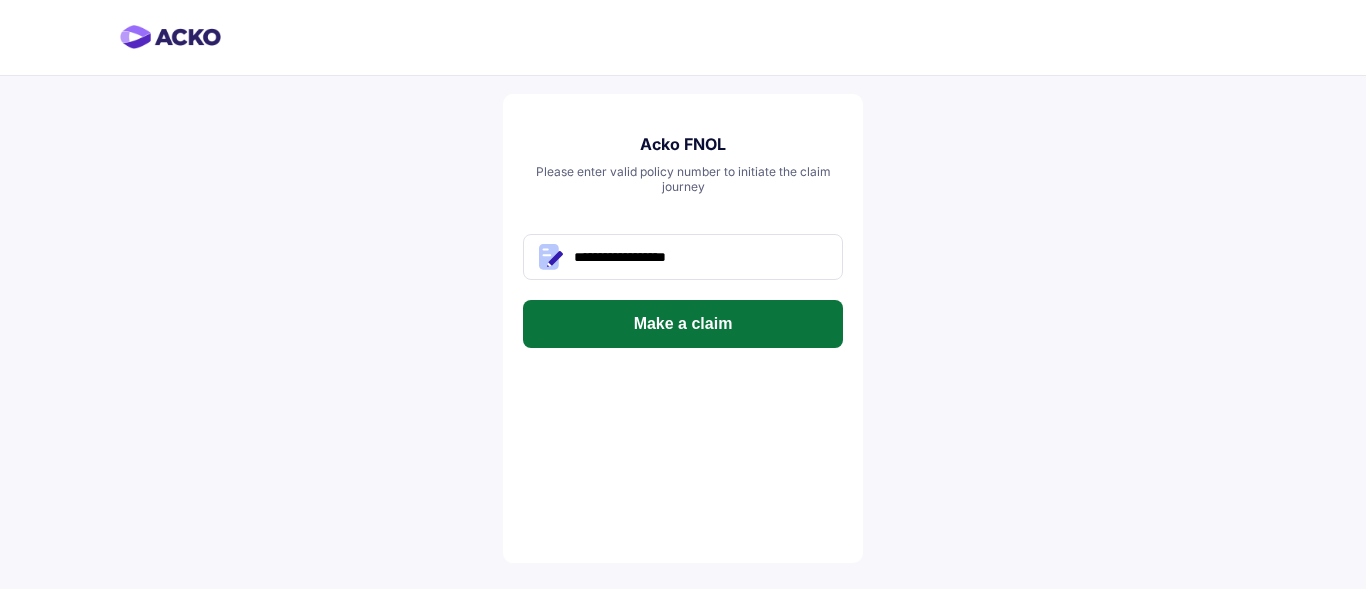 scroll, scrollTop: 0, scrollLeft: 0, axis: both 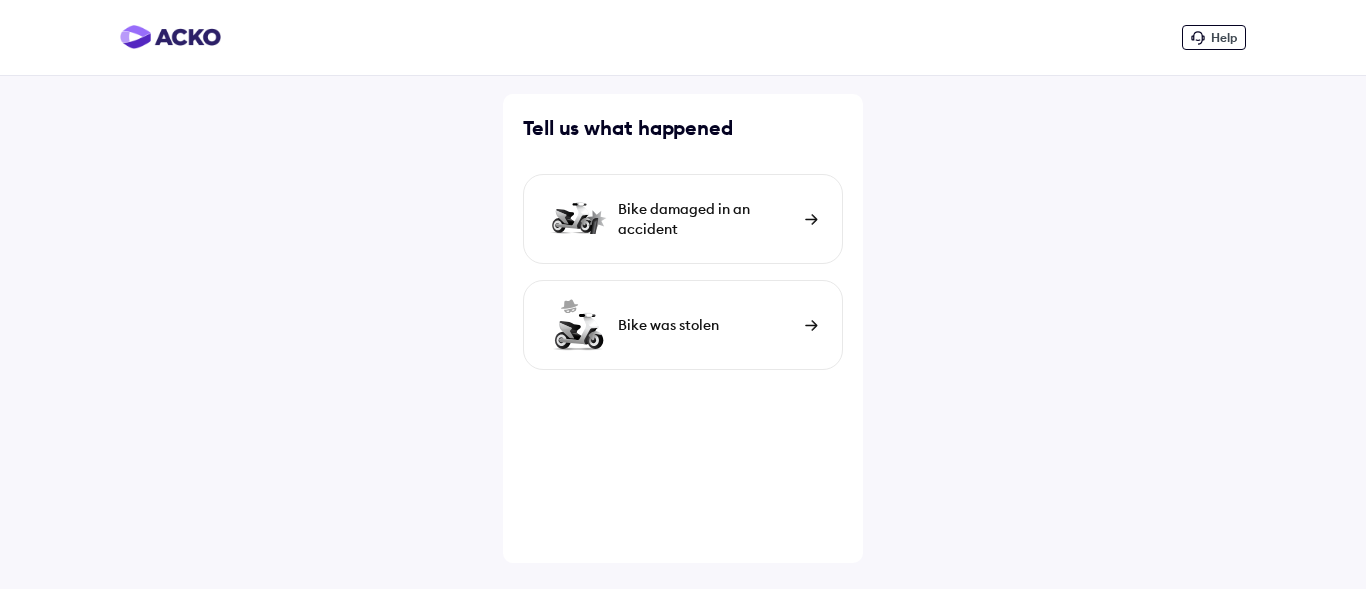 click on "Bike damaged in an accident" at bounding box center (706, 219) 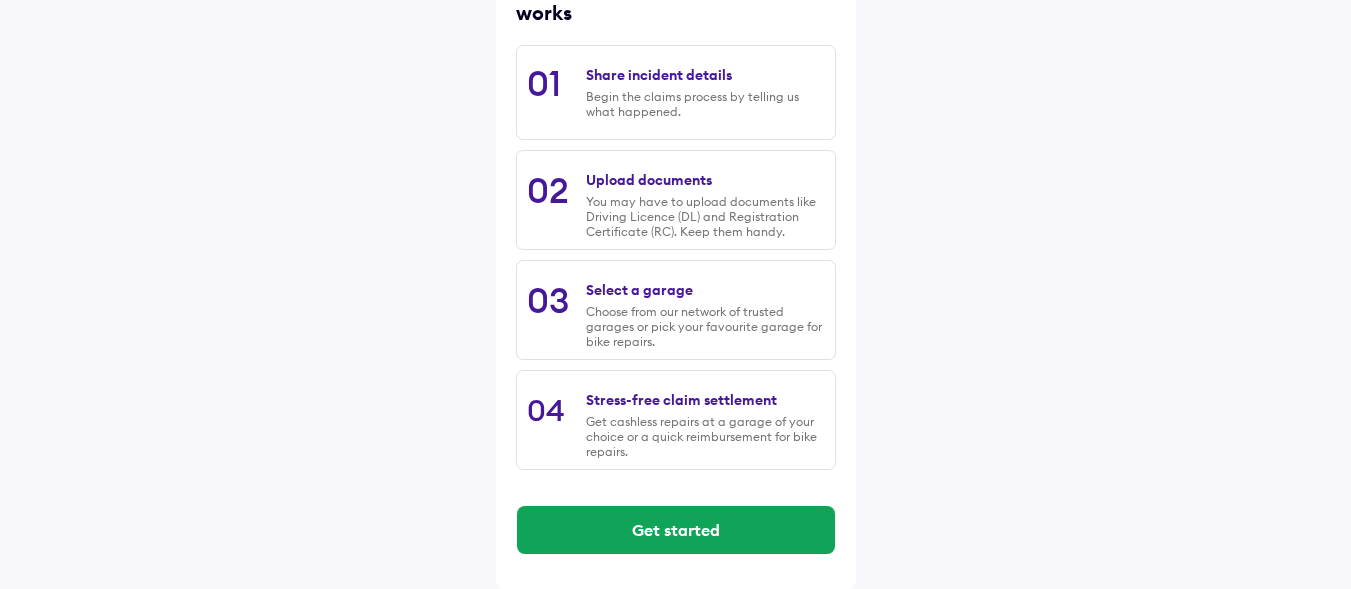 scroll, scrollTop: 307, scrollLeft: 0, axis: vertical 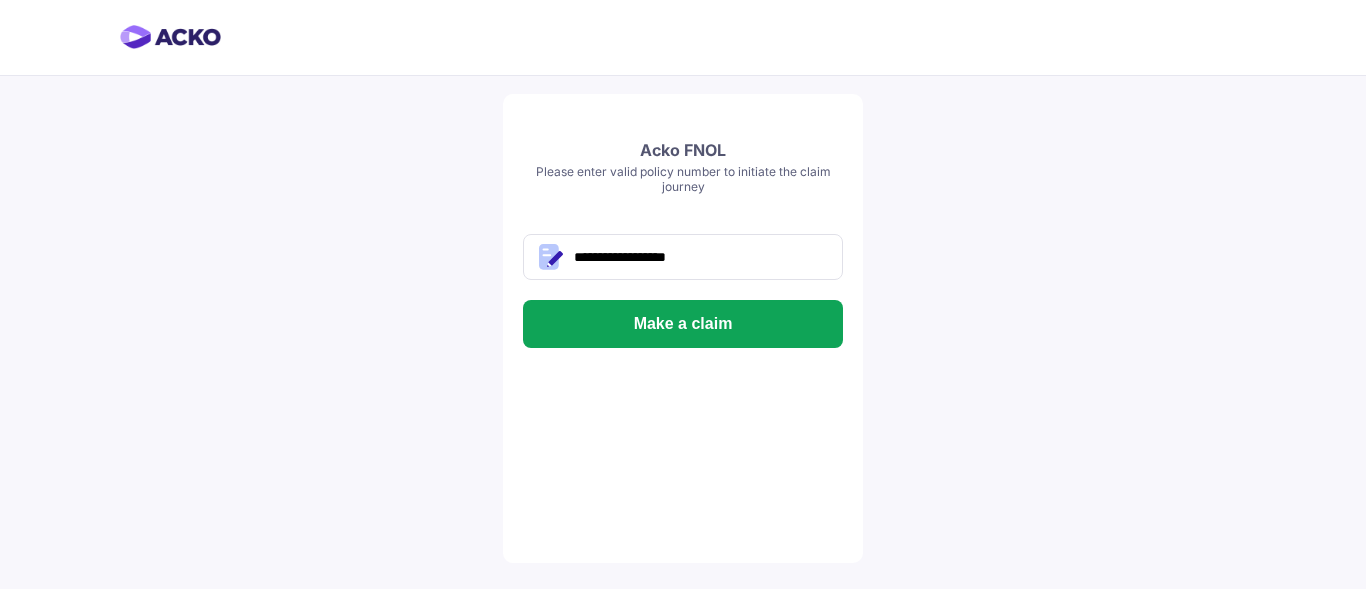 click on "Make a claim" at bounding box center [683, 324] 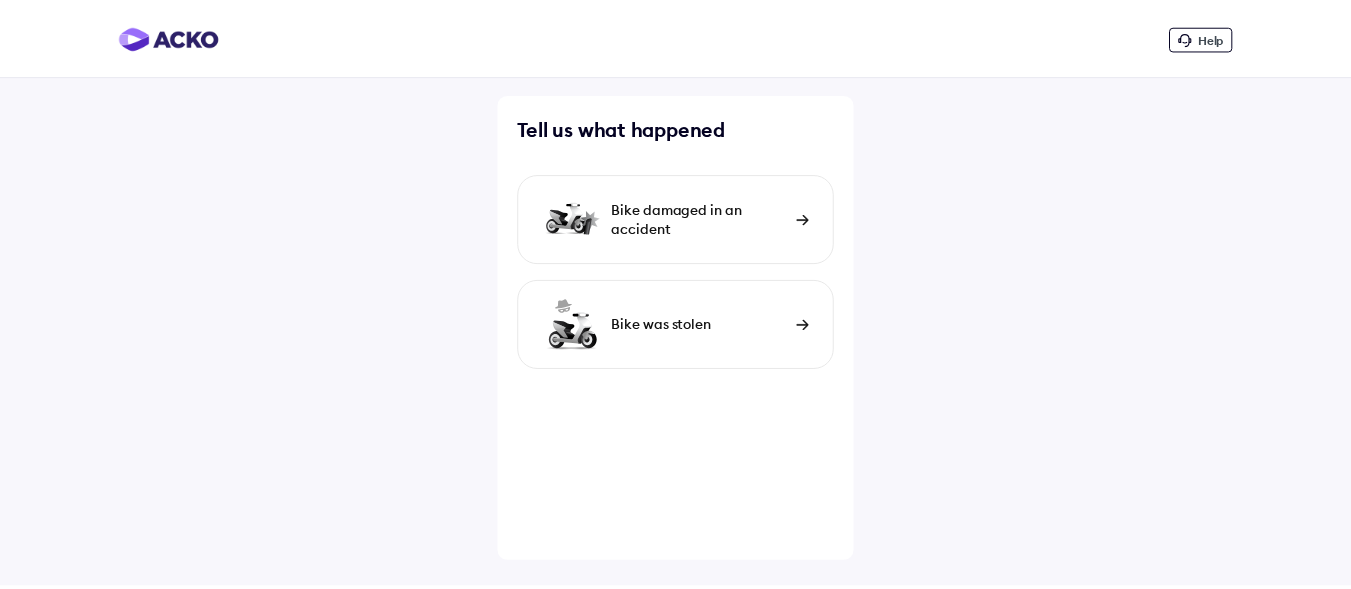 scroll, scrollTop: 0, scrollLeft: 0, axis: both 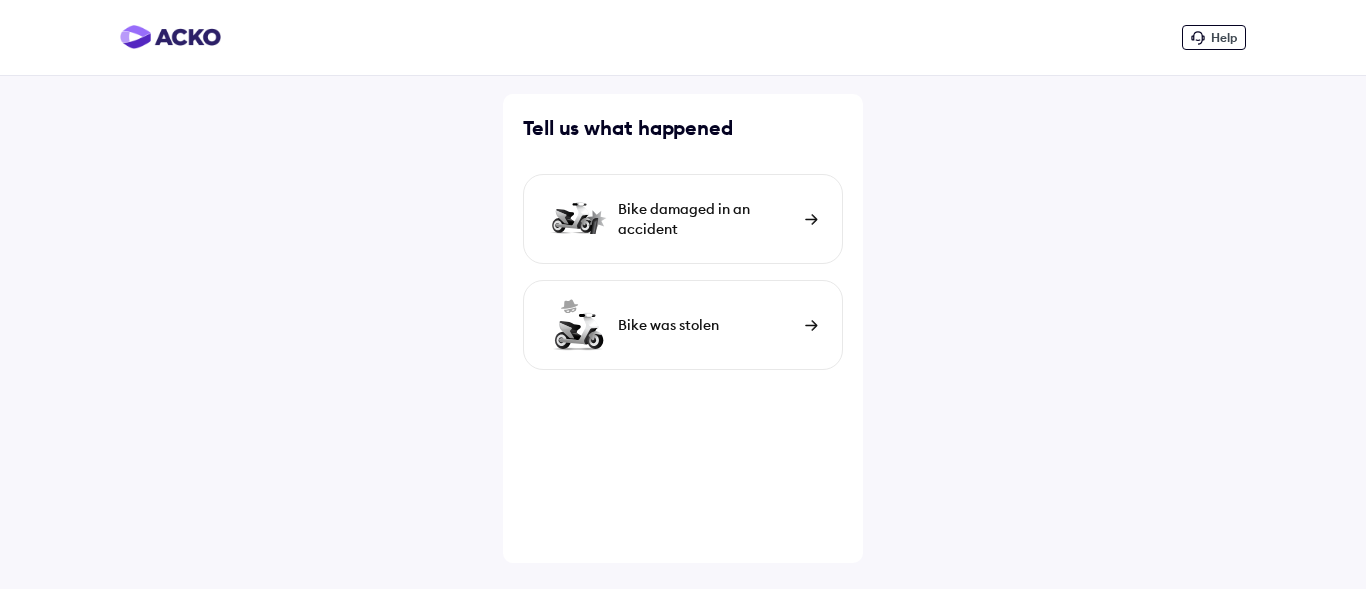 click on "Bike damaged in an accident" at bounding box center [706, 219] 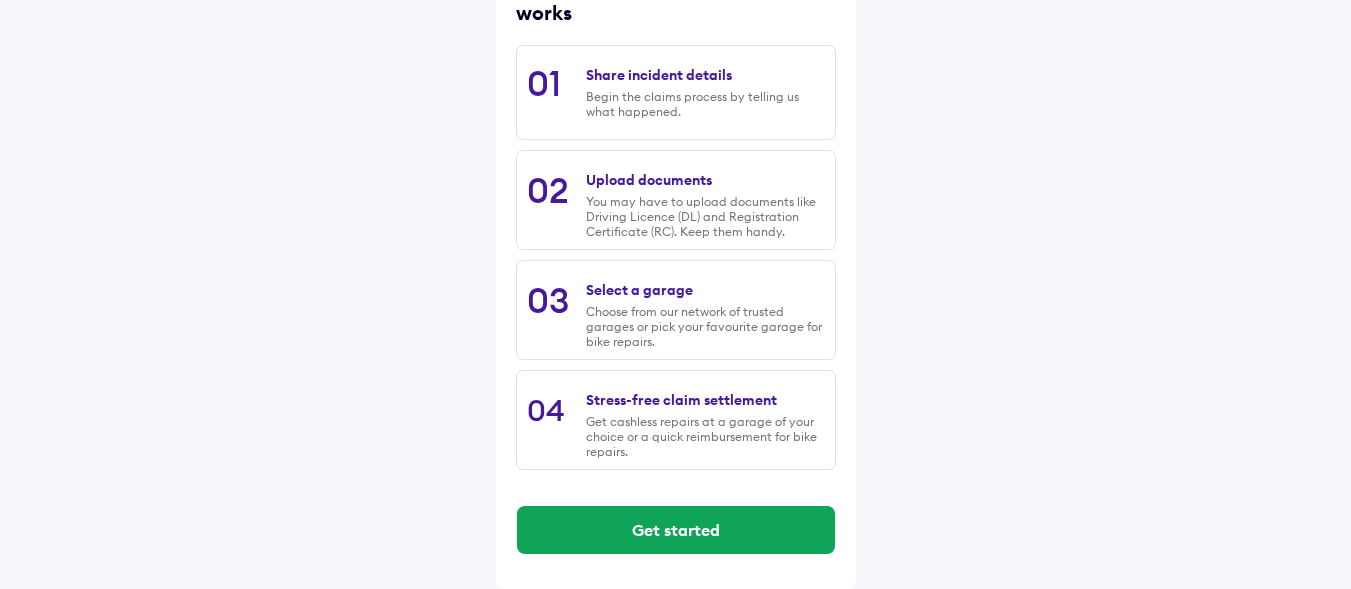 scroll, scrollTop: 307, scrollLeft: 0, axis: vertical 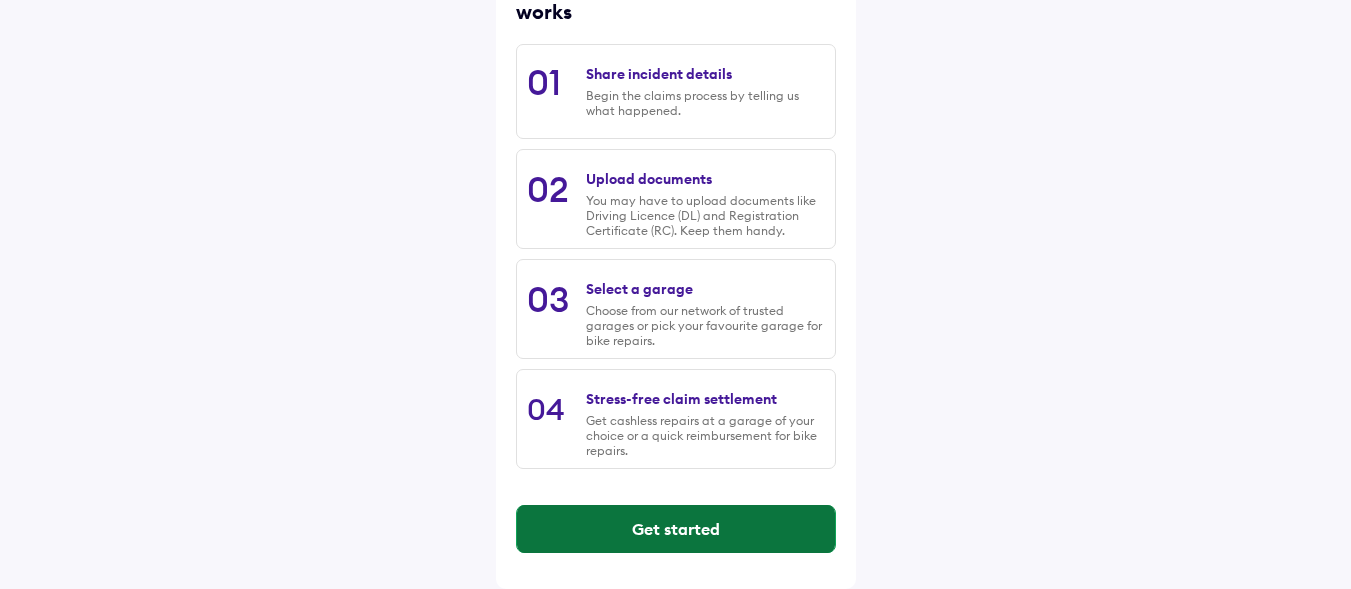 click on "Get started" at bounding box center [676, 529] 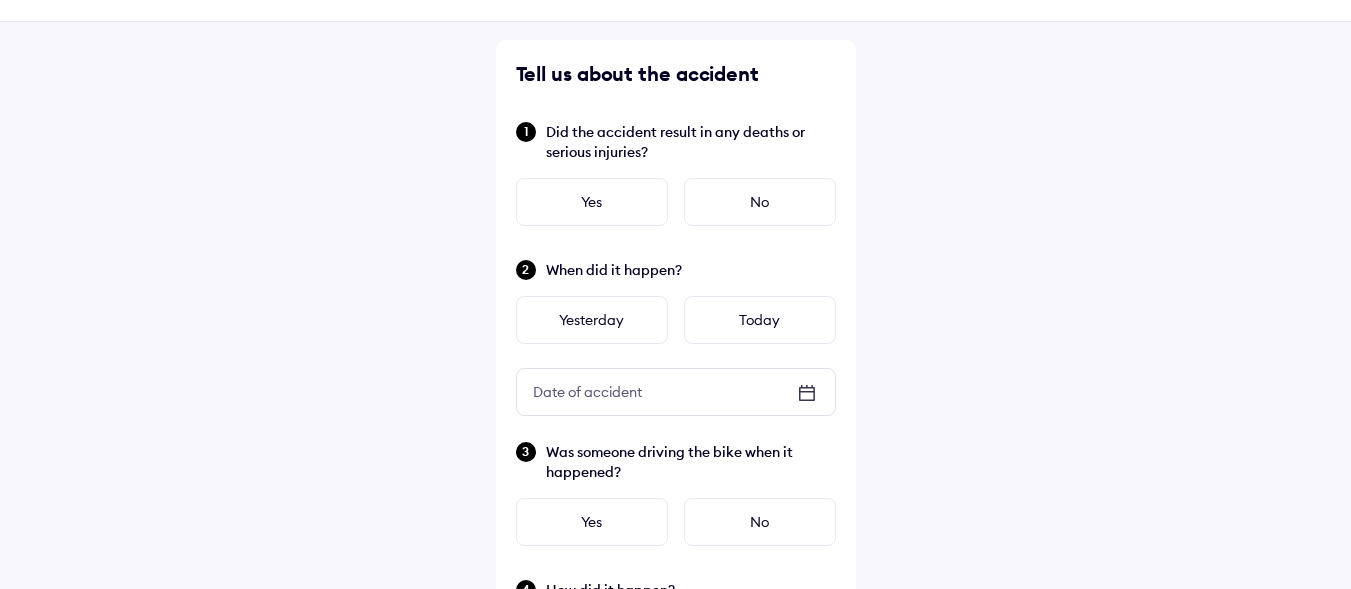 scroll, scrollTop: 100, scrollLeft: 0, axis: vertical 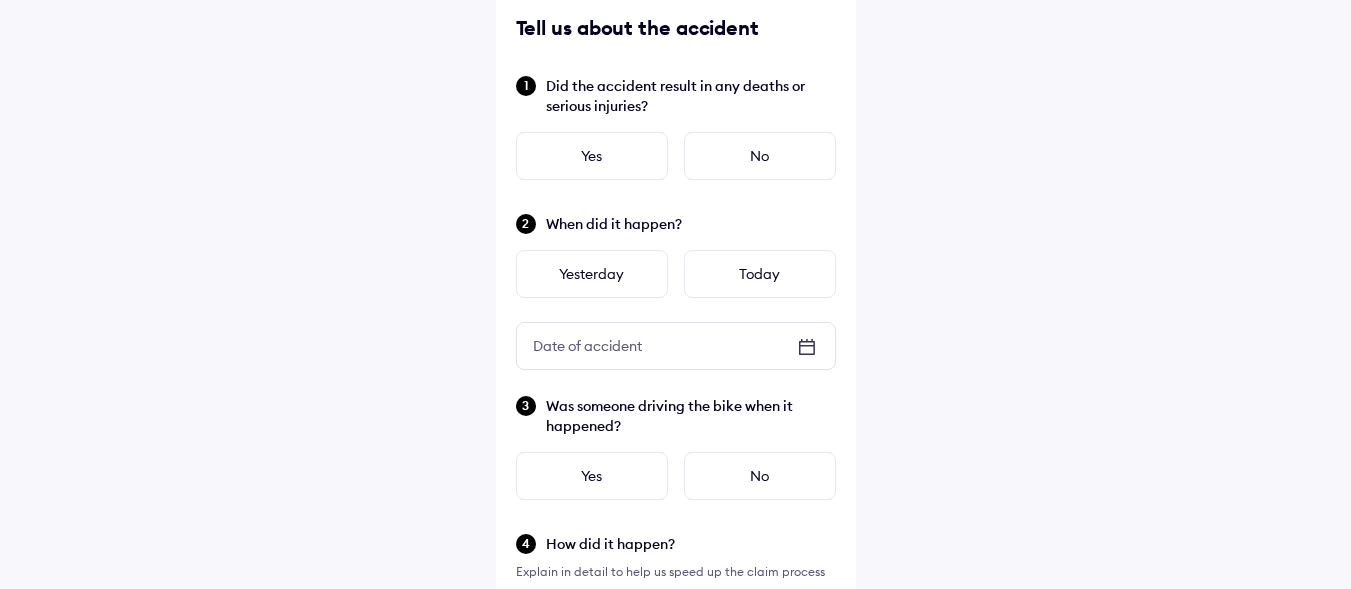 click 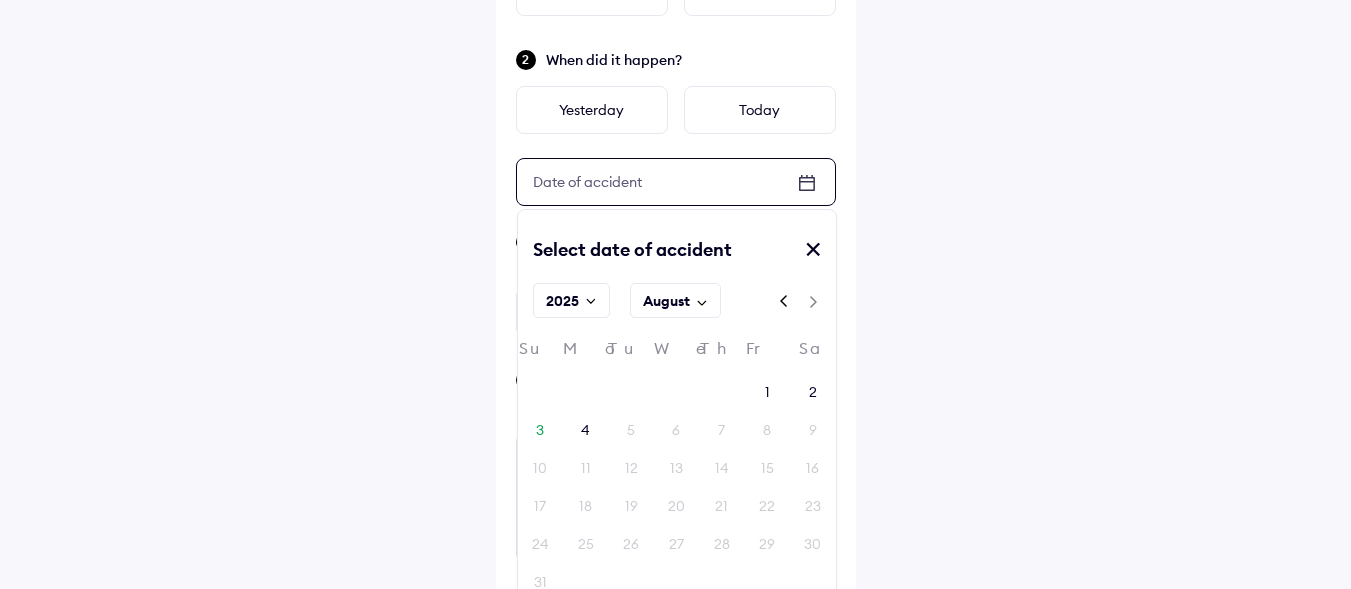 scroll, scrollTop: 300, scrollLeft: 0, axis: vertical 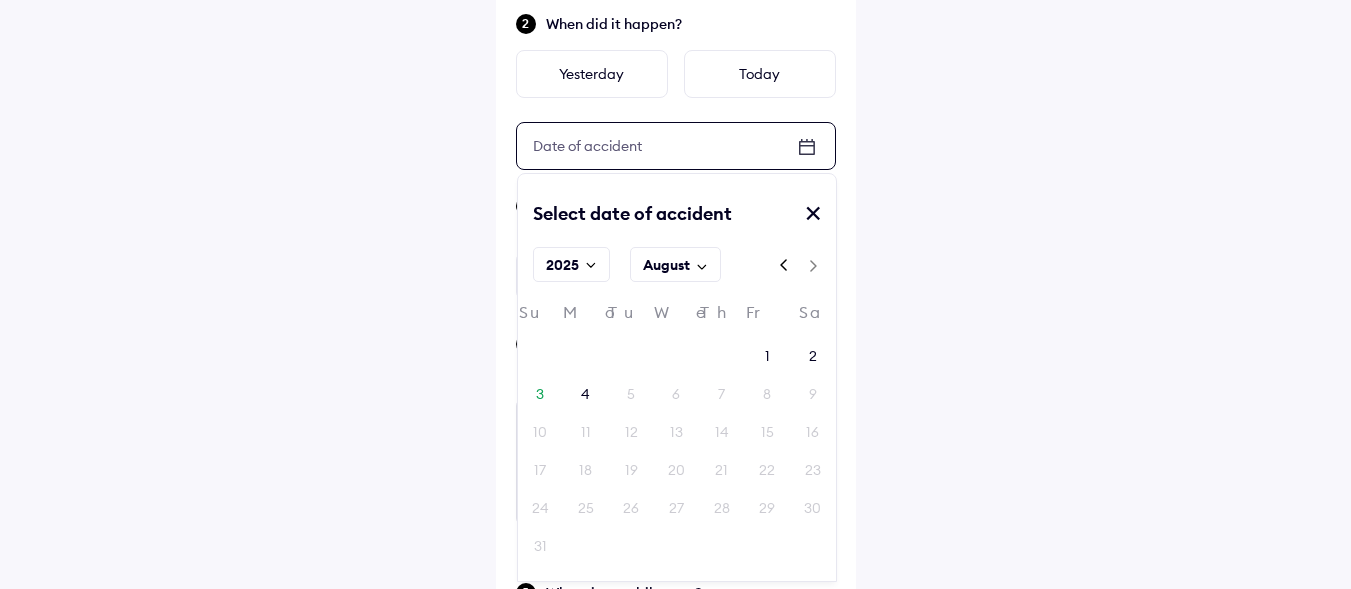 click on "✕" at bounding box center (821, 222) 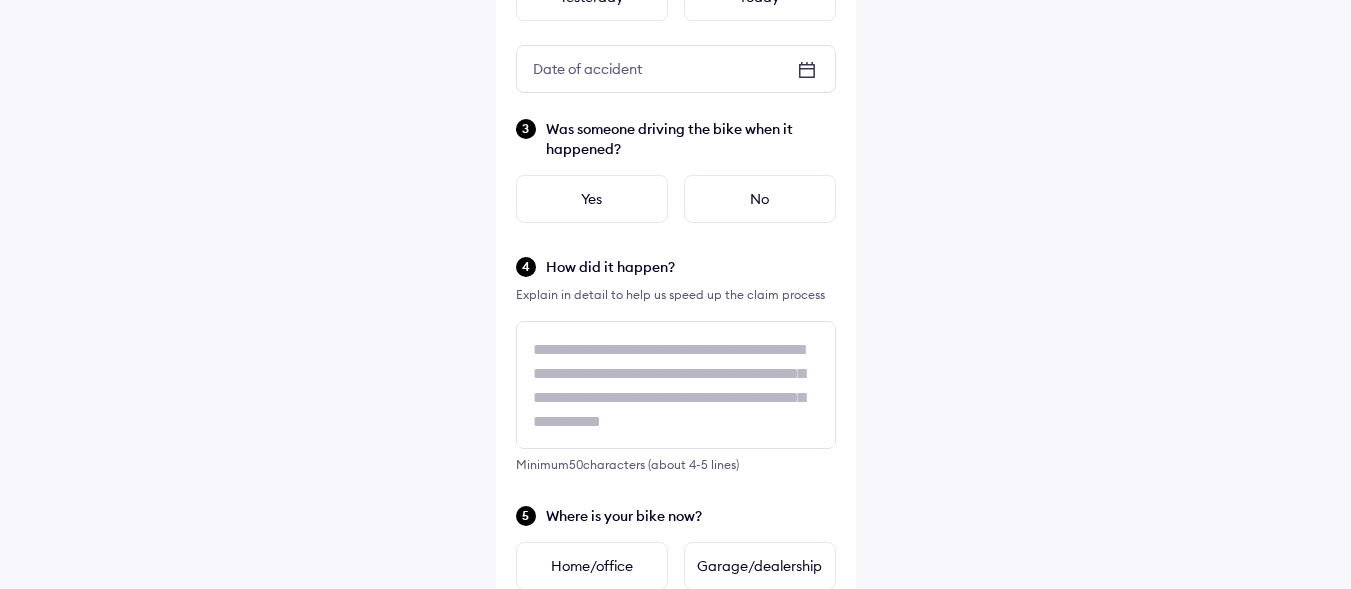 scroll, scrollTop: 400, scrollLeft: 0, axis: vertical 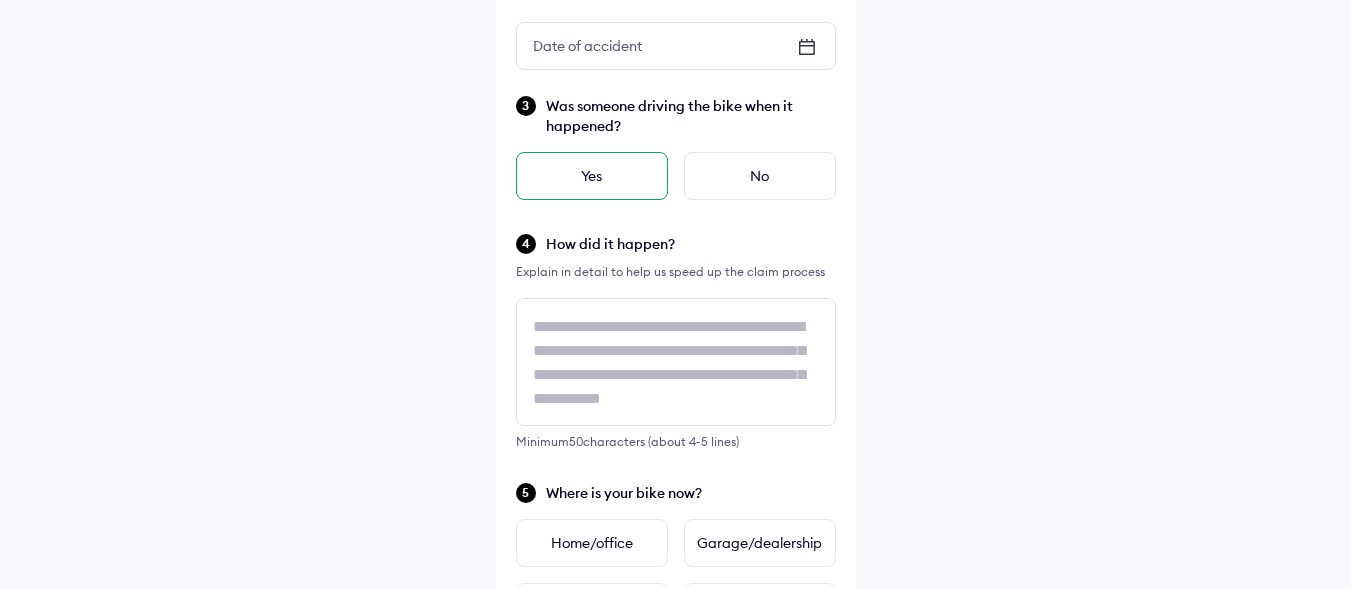 click on "Yes" at bounding box center [592, 176] 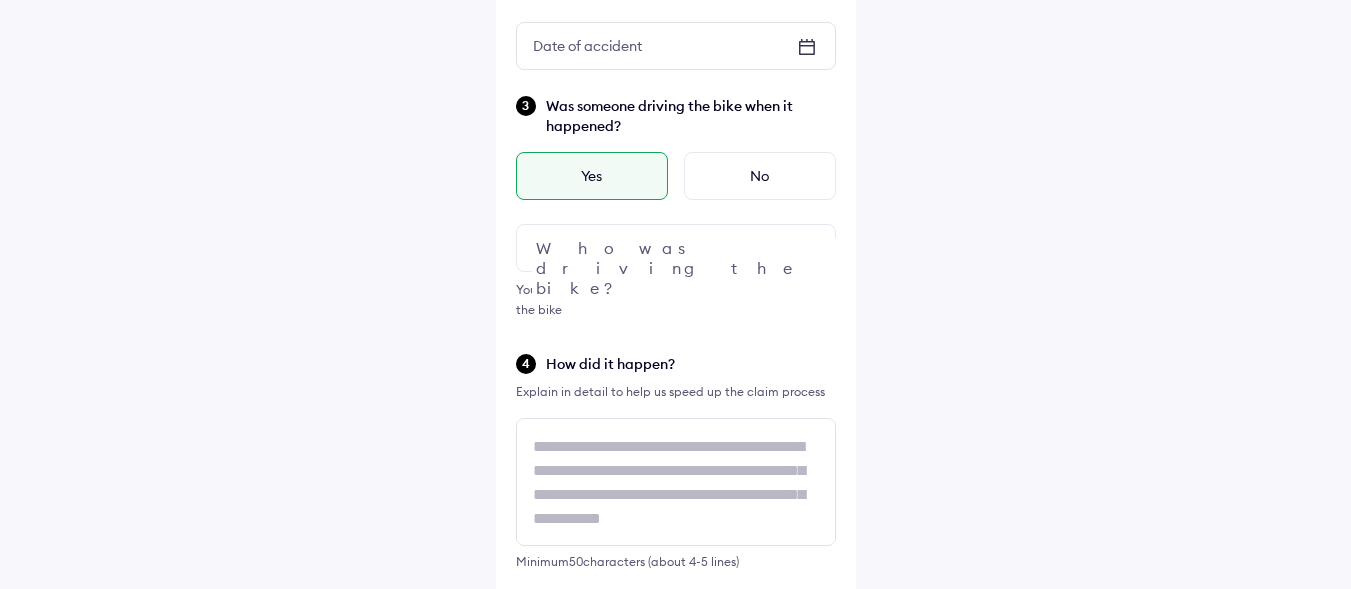 click at bounding box center [676, 248] 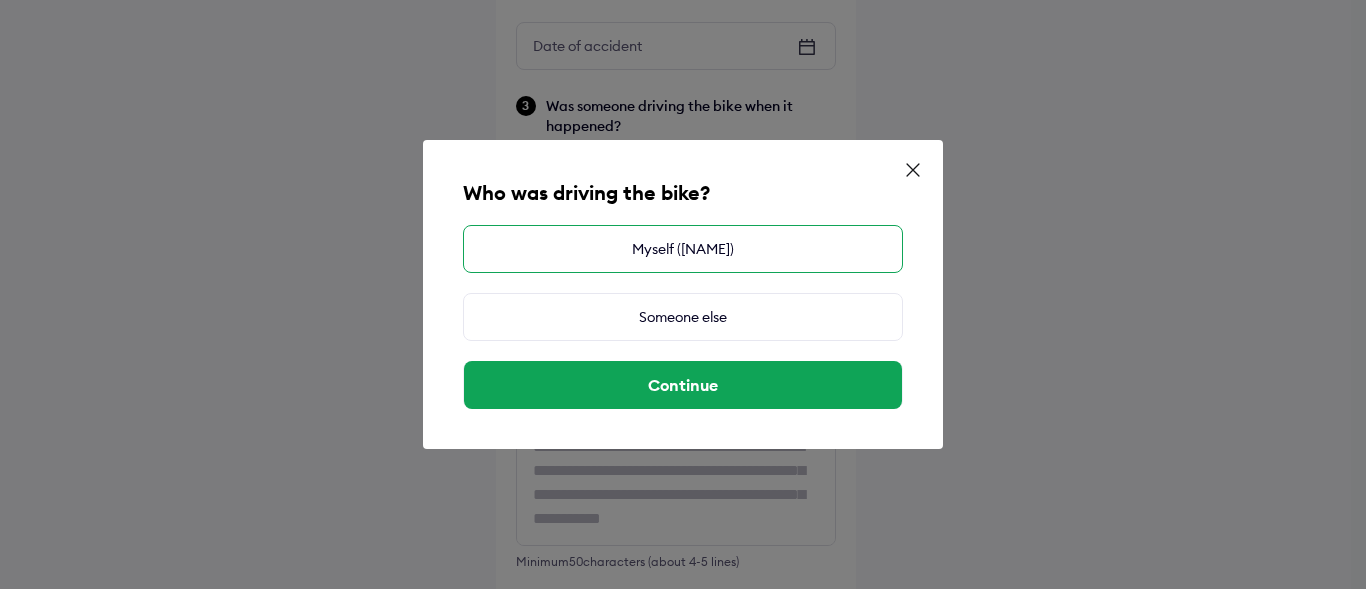 click on "Myself ([NAME])" at bounding box center (683, 249) 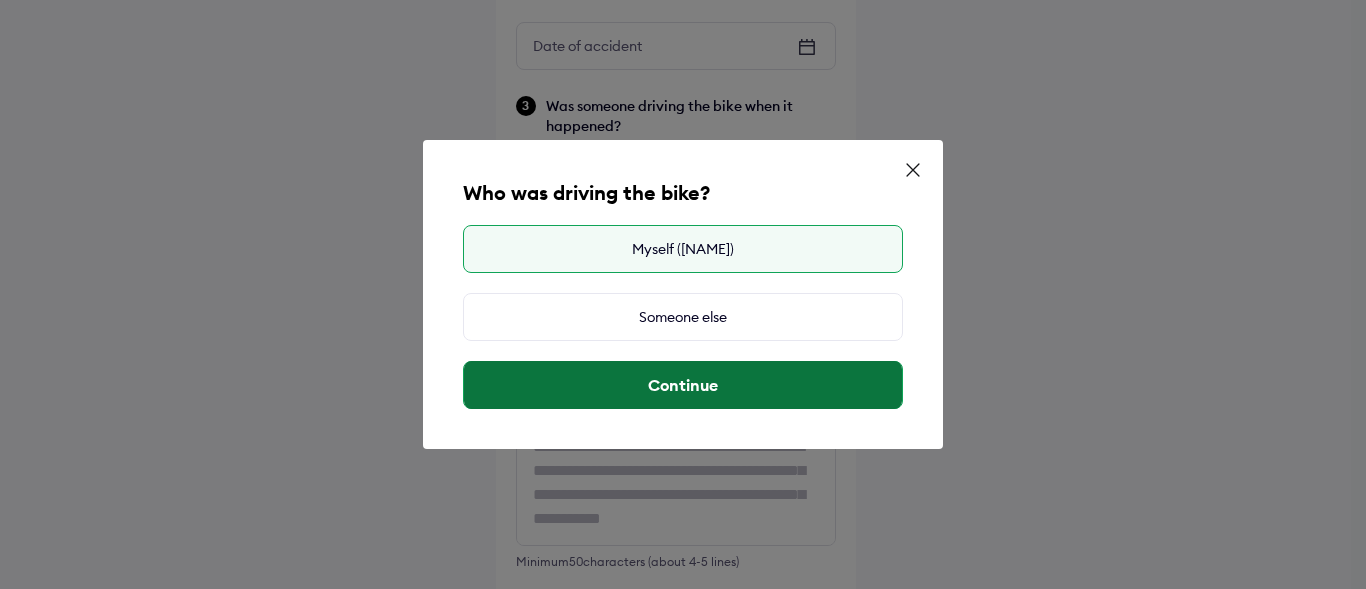 click on "Continue" at bounding box center (683, 385) 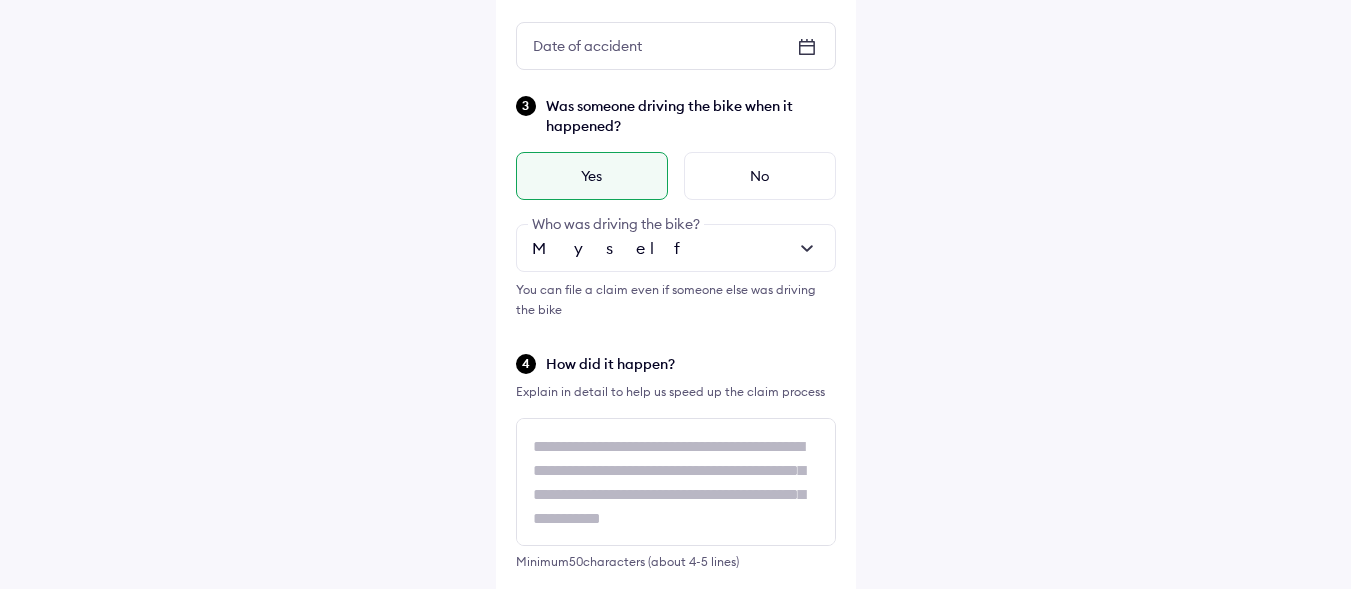 click 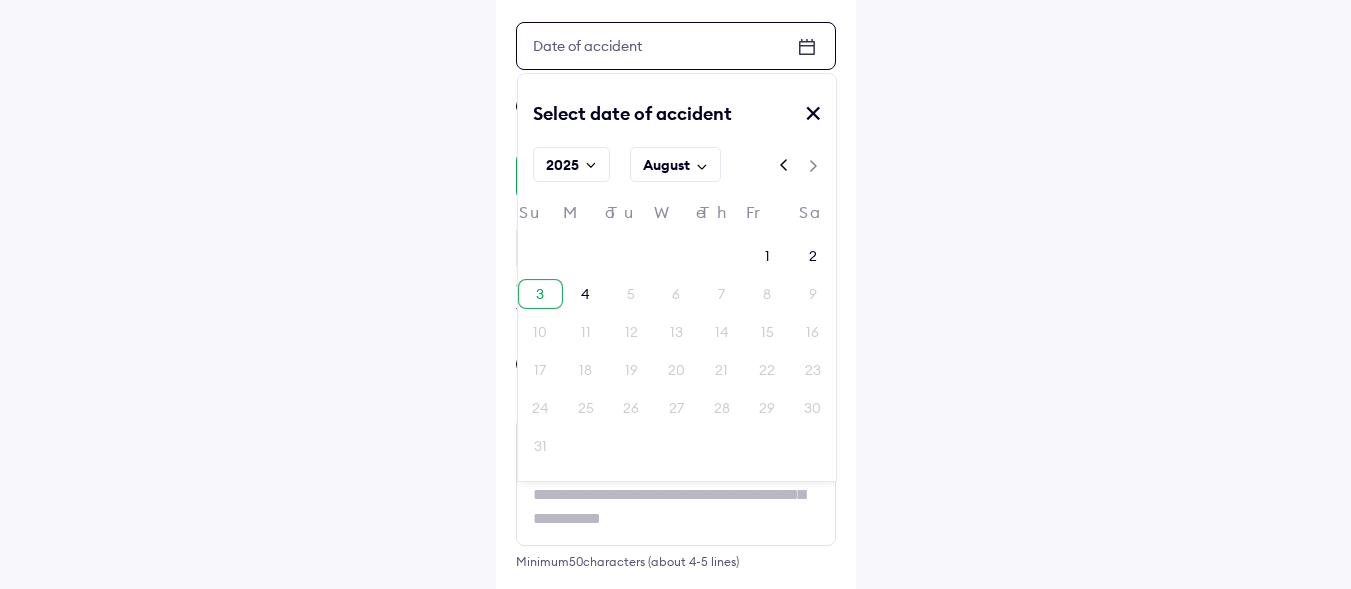 click on "3" at bounding box center (540, 294) 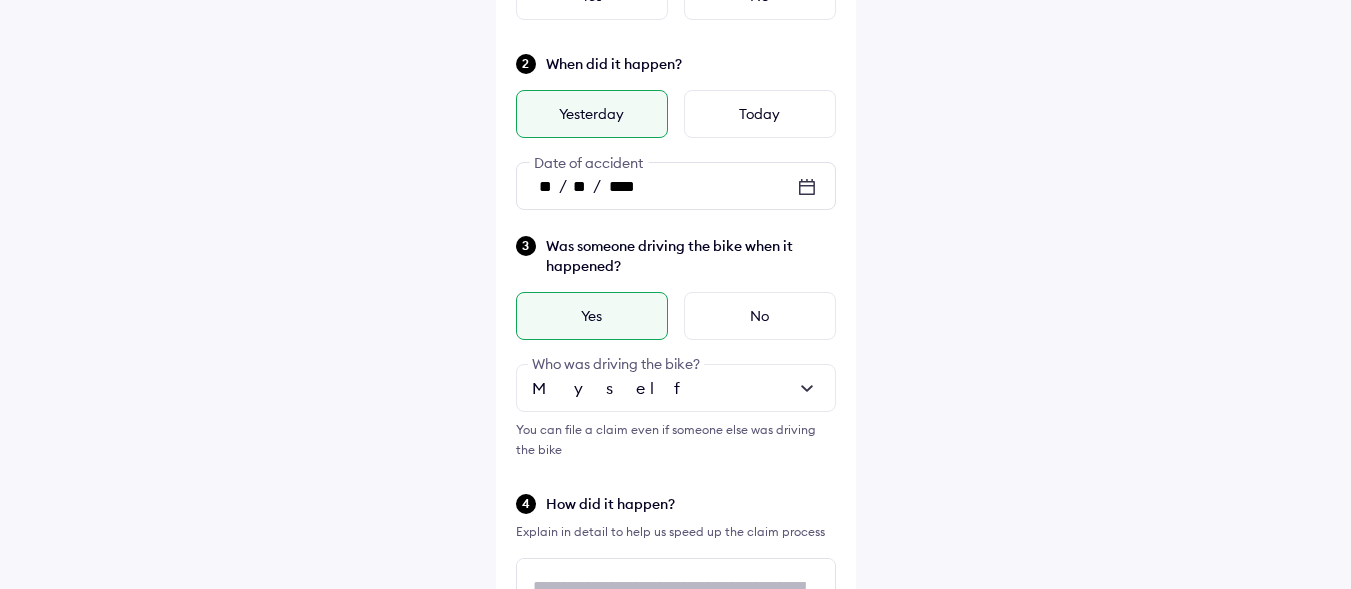 scroll, scrollTop: 0, scrollLeft: 0, axis: both 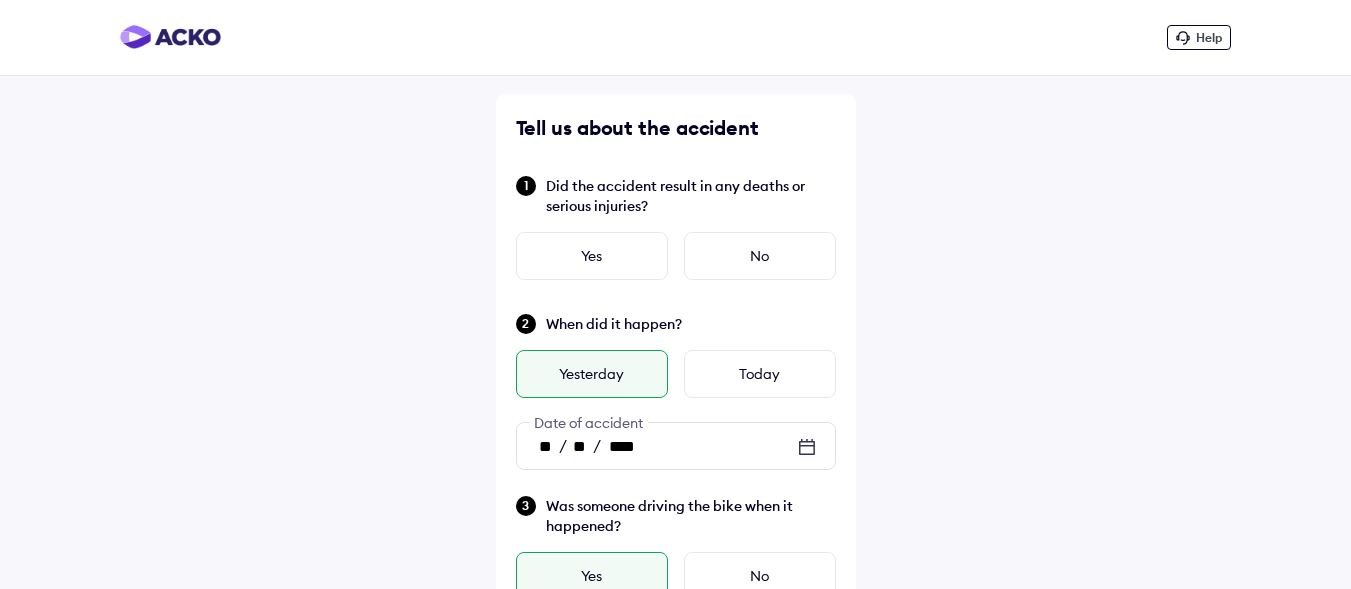 click on "Tell us about the accident Did the accident result in any deaths or serious injuries? Yes No When did it happen? Yesterday Today ** / ** / **** Date of accident Was someone driving the bike when it happened? Yes No Myself Who was driving the bike? You can file a claim even if someone else was driving the bike  How did it happen? Explain in detail to help us speed up the claim process Minimum  50  characters (about 4-5 lines) Where is your bike now? Home/office Garage/dealership Accident site Police station Continue" at bounding box center [676, 708] 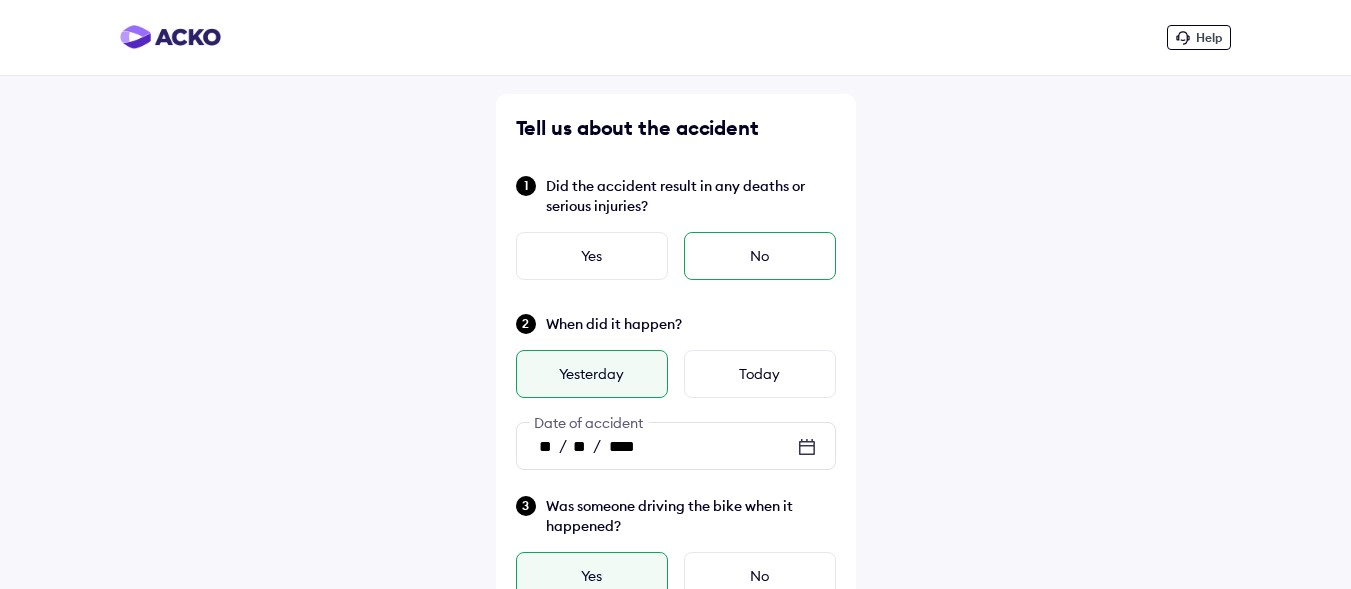 click on "No" at bounding box center (760, 256) 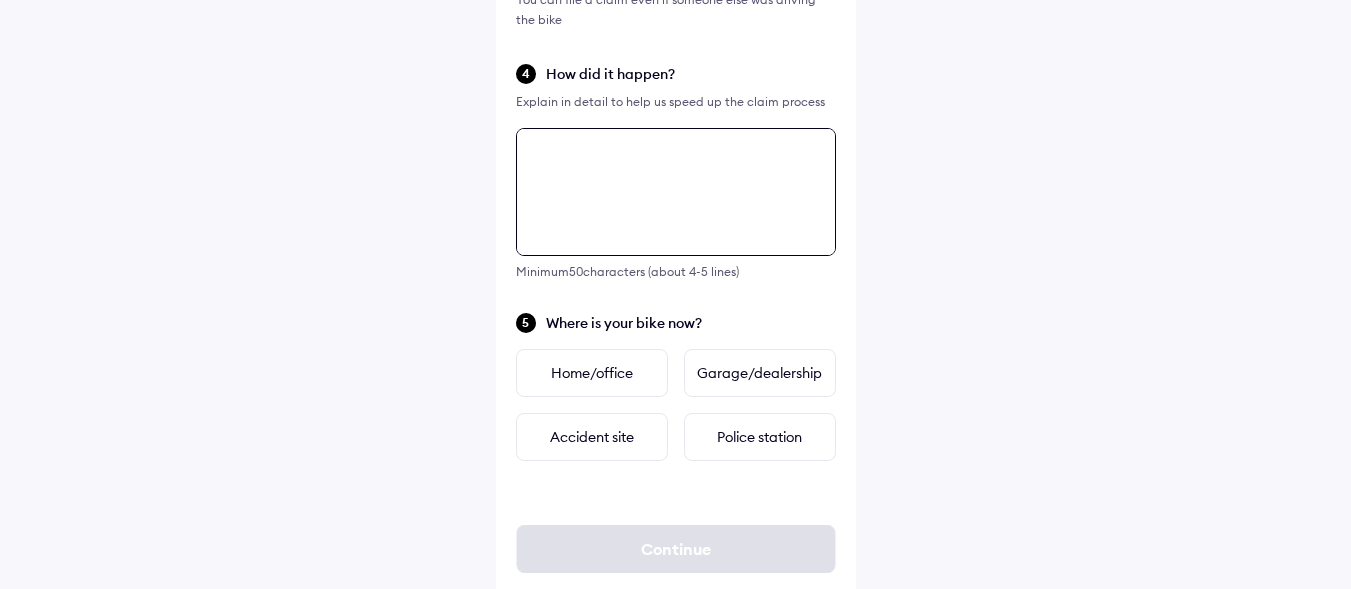 click on "Minimum  50  characters (about 4-5 lines)" at bounding box center [676, 203] 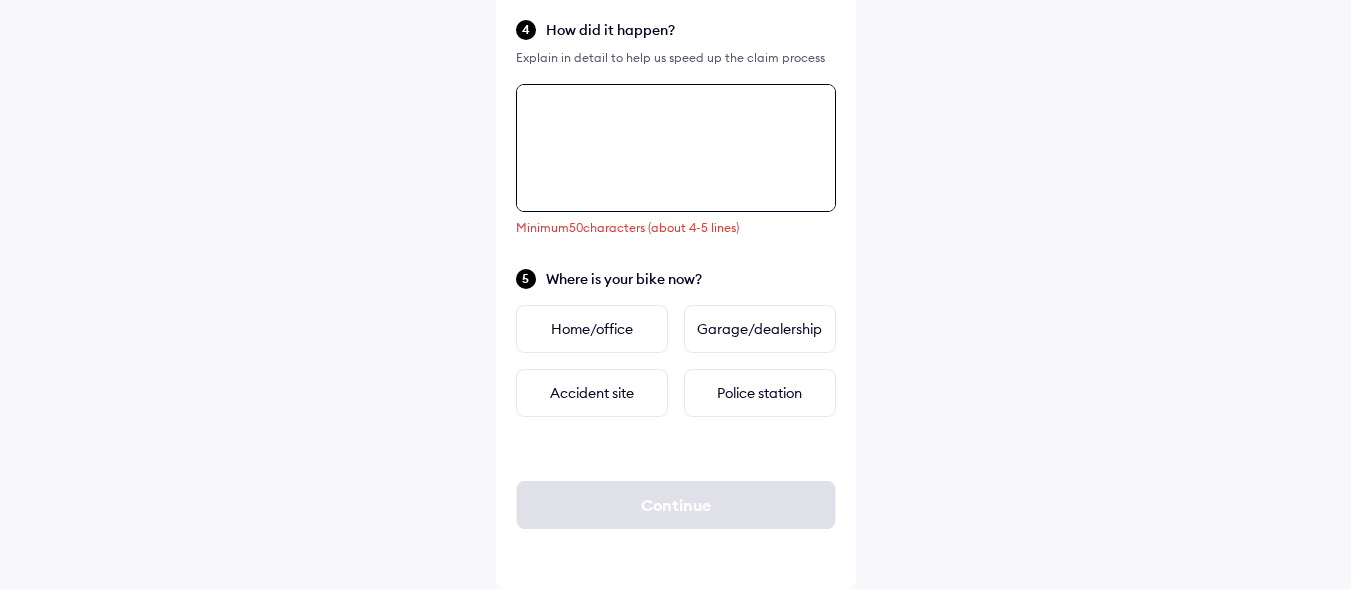 scroll, scrollTop: 2, scrollLeft: 0, axis: vertical 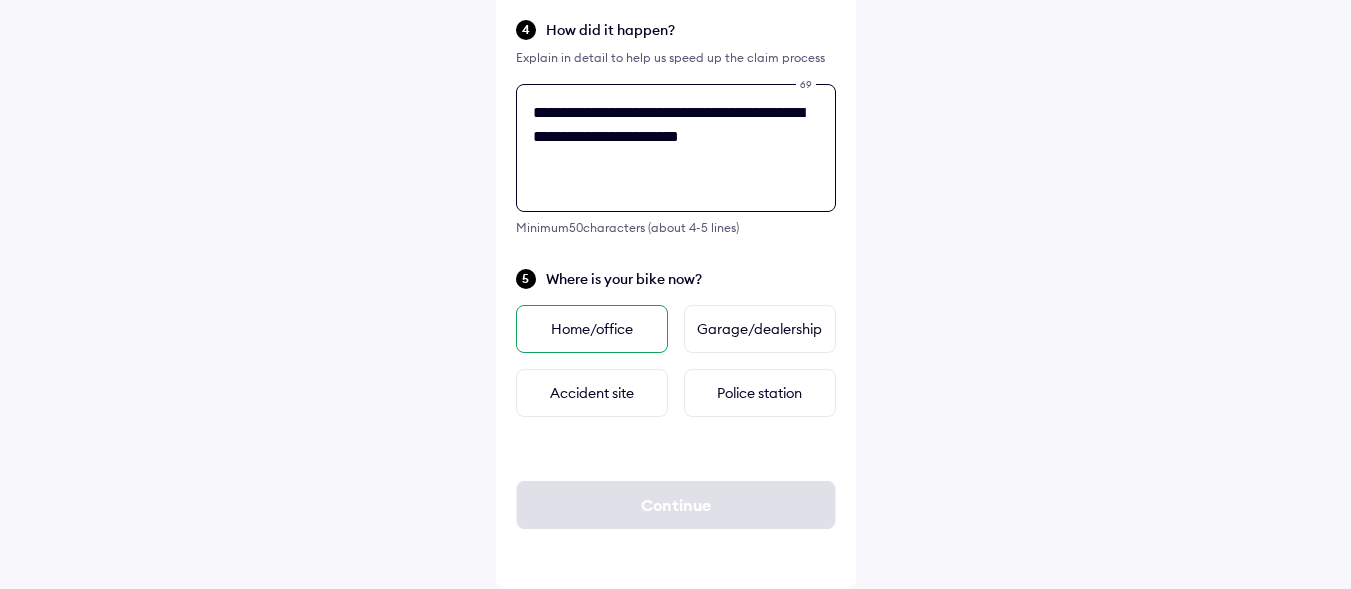 type on "**********" 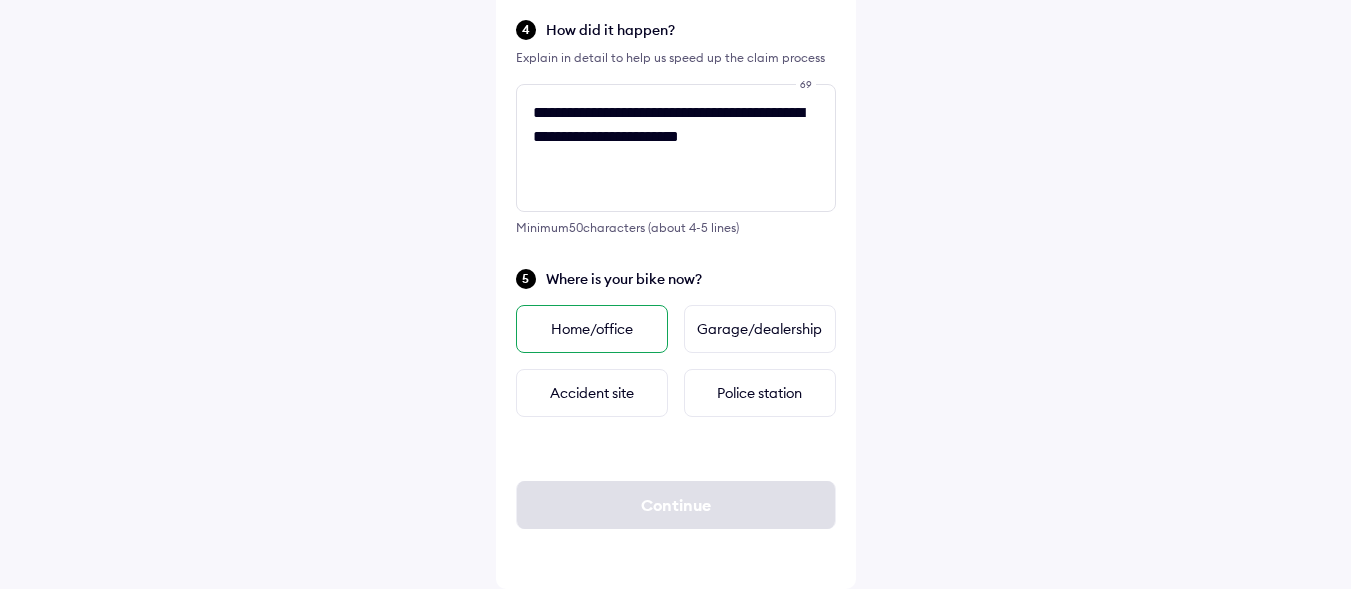 click on "Home/office" at bounding box center [592, 329] 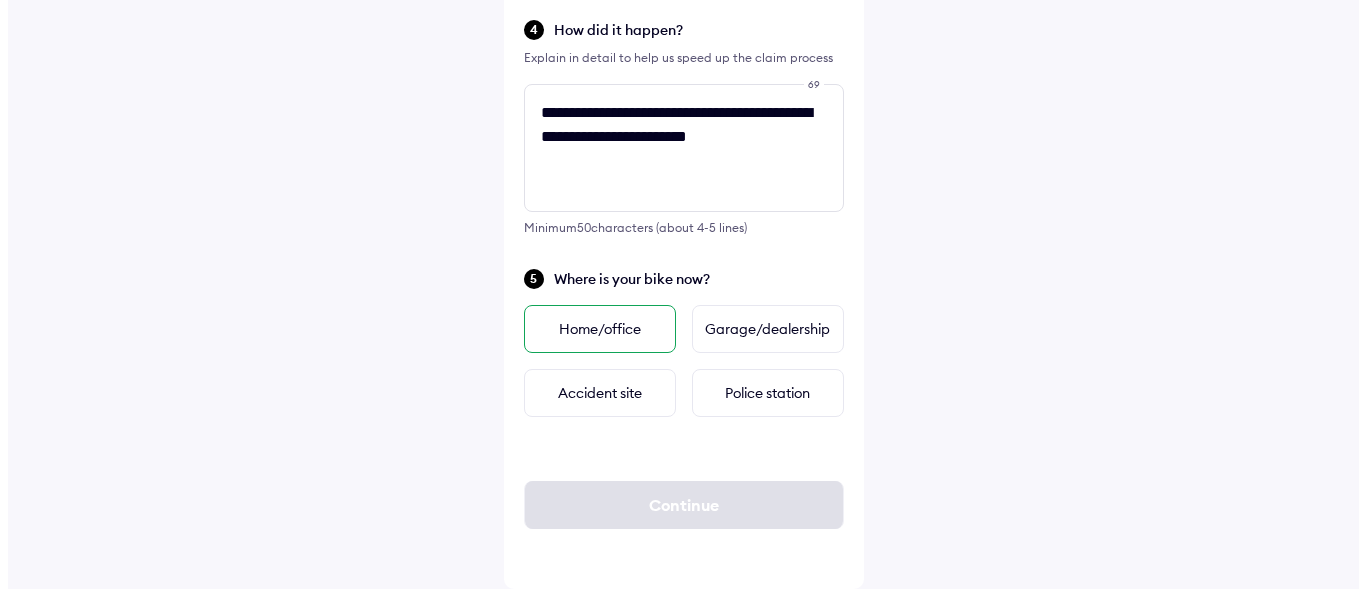 scroll, scrollTop: 0, scrollLeft: 0, axis: both 